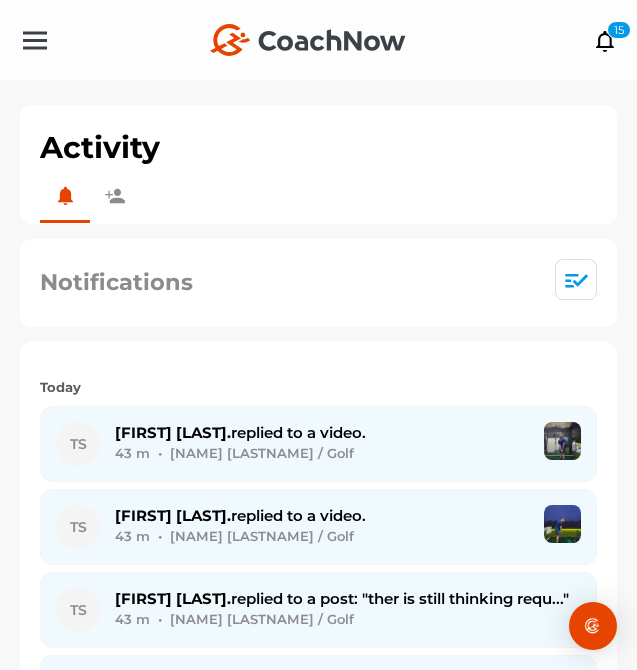 scroll, scrollTop: 0, scrollLeft: 0, axis: both 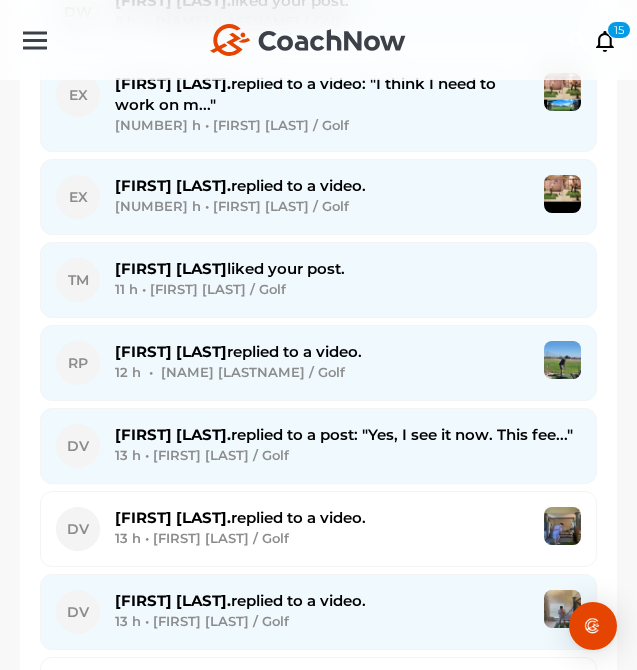 click on "12 h  •  [NAME] [LASTNAME] / Golf" at bounding box center (322, 372) 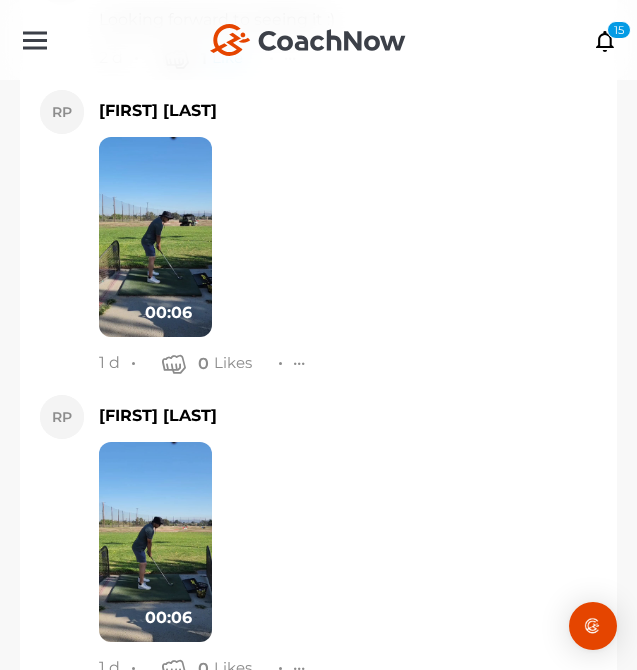 scroll, scrollTop: 23549, scrollLeft: 0, axis: vertical 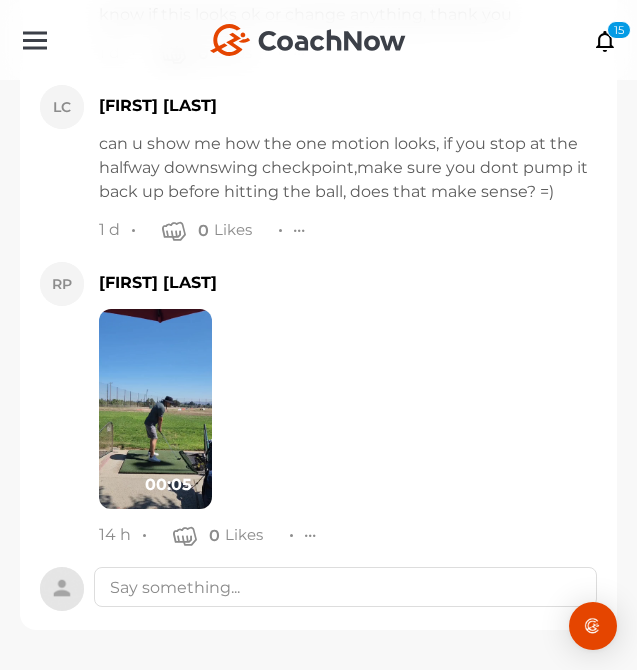 click at bounding box center (155, 409) 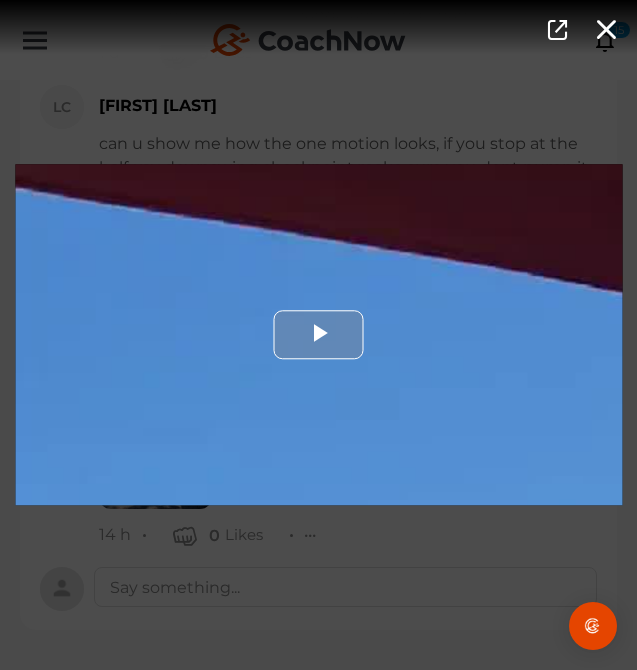 click at bounding box center (318, 334) 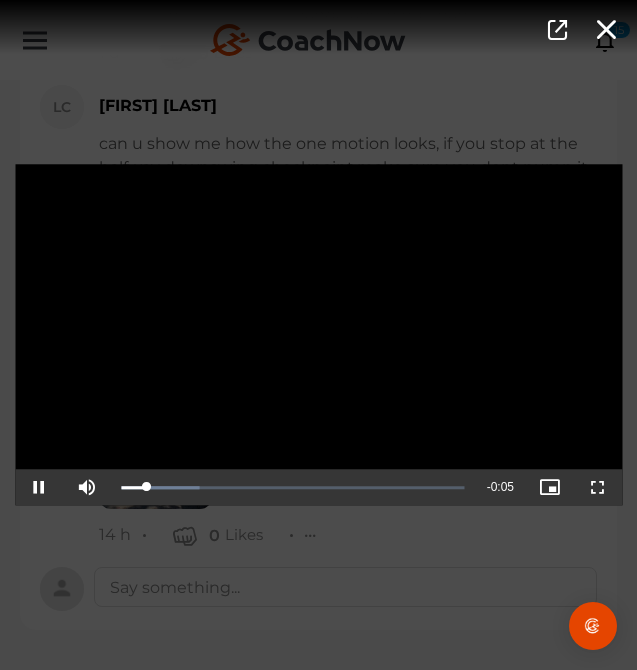 click at bounding box center [318, 334] 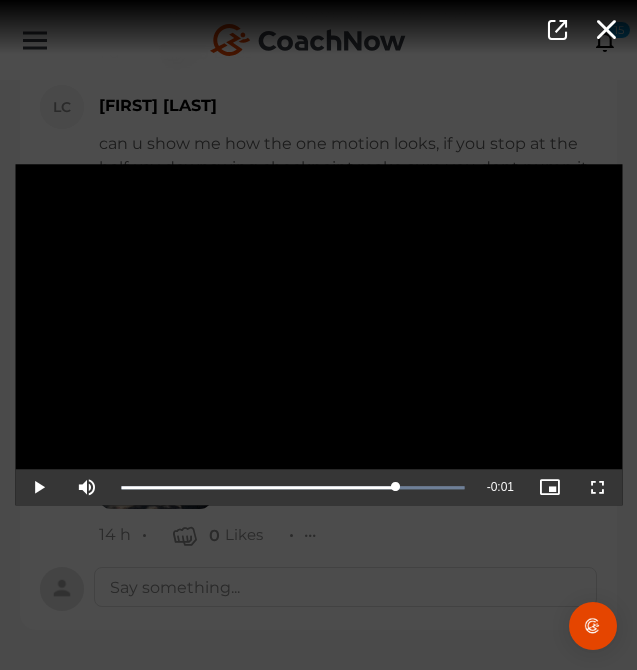 drag, startPoint x: 137, startPoint y: 495, endPoint x: 396, endPoint y: 513, distance: 259.62473 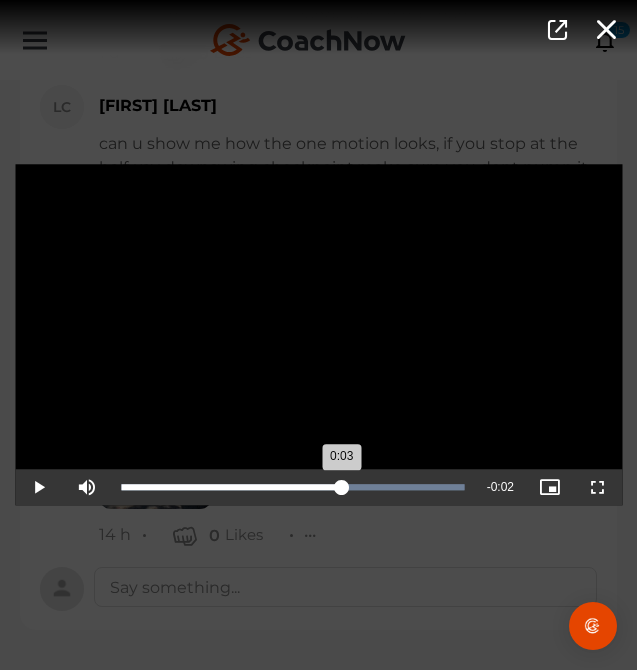 drag, startPoint x: 400, startPoint y: 487, endPoint x: 341, endPoint y: 481, distance: 59.3043 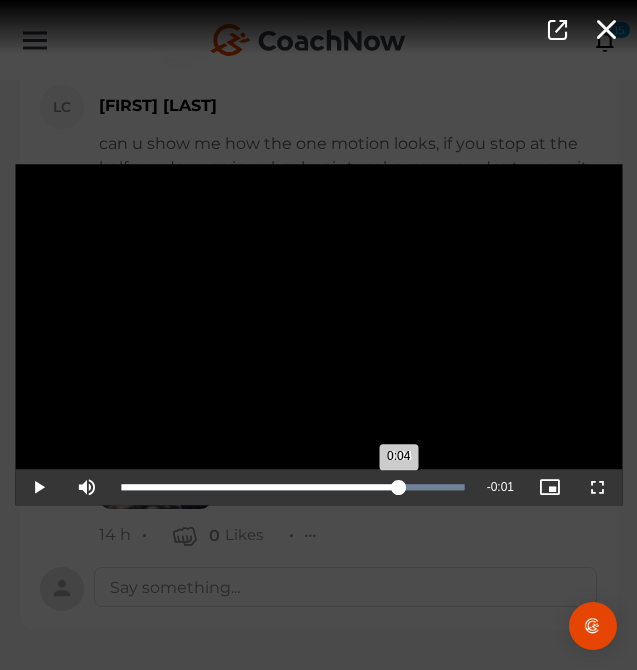drag, startPoint x: 333, startPoint y: 498, endPoint x: 400, endPoint y: 498, distance: 67 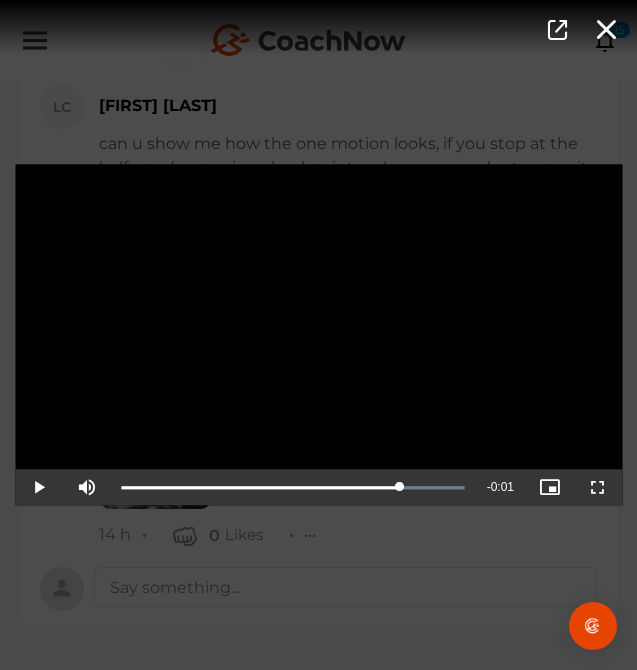 click on "Video Player is loading. Play Video Play Mute Current Time  0:04 / Duration  0:05 Loaded :  100.00% 0:04 0:04 Stream Type  LIVE Seek to live, currently playing live LIVE Remaining Time  - 0:01   Playback Rate 1x Chapters Chapters Descriptions descriptions off , selected Captions captions settings , opens captions settings dialog captions off , selected Audio Track Picture-in-Picture Fullscreen This is a modal window. Beginning of dialog window. Escape will cancel and close the window. Text Color White Black Red Green Blue Yellow Magenta Cyan Transparency Opaque Semi-Transparent Background Color Black White Red Green Blue Yellow Magenta Cyan Transparency Opaque Semi-Transparent Transparent Window Color Black White Red Green Blue Yellow Magenta Cyan Transparency Transparent Semi-Transparent Opaque Font Size 50% 75% 100% 125% 150% 175% 200% 300% 400% Text Edge Style None Raised Depressed Uniform Dropshadow Font Family Casual" at bounding box center (318, 335) 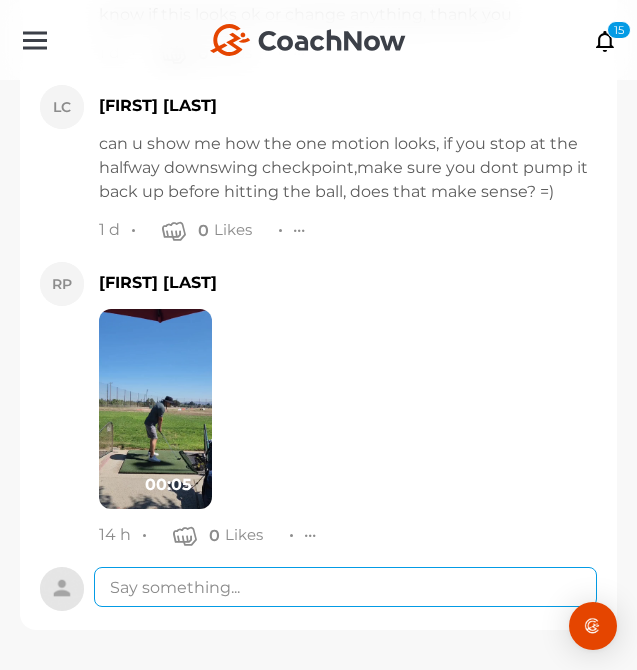 click at bounding box center (345, 587) 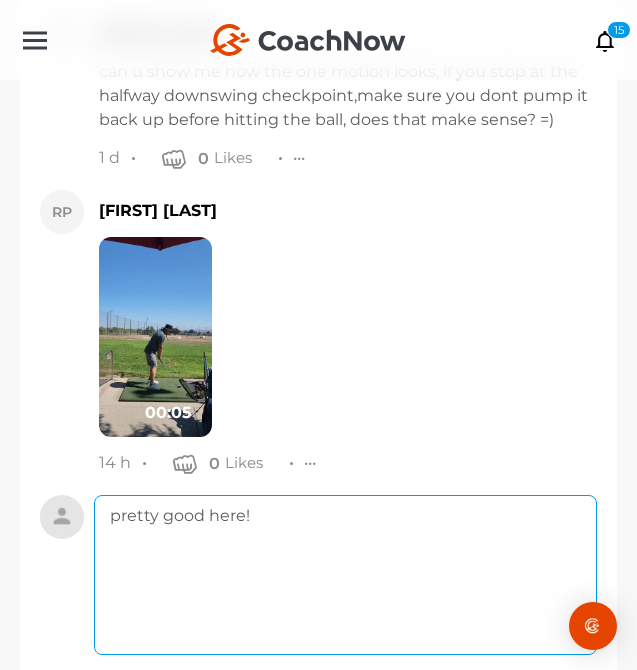 click on "pretty good here!" at bounding box center [345, 575] 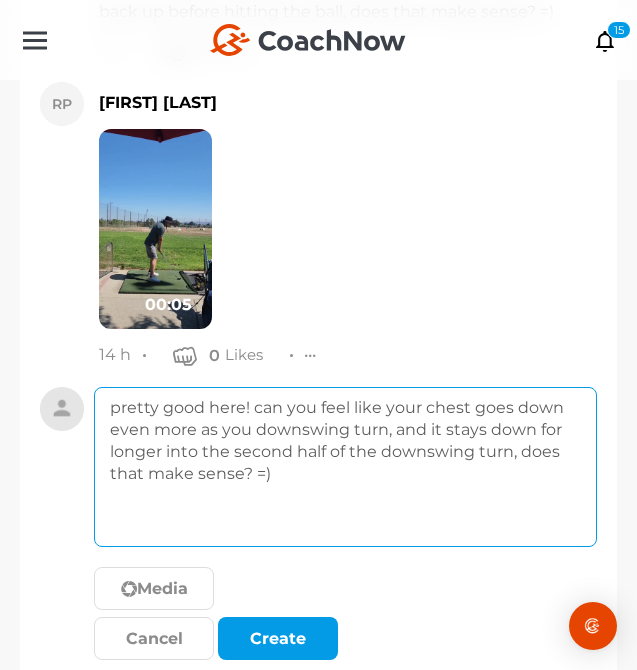 scroll, scrollTop: 23719, scrollLeft: 0, axis: vertical 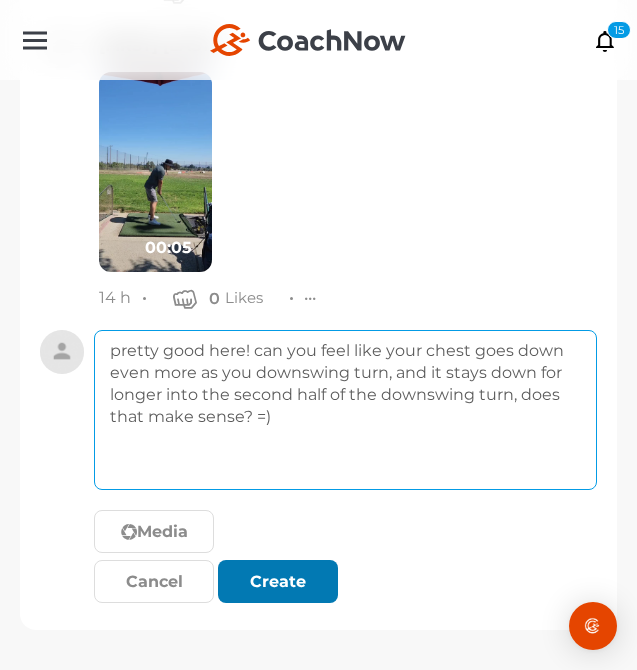 type on "pretty good here! can you feel like your chest goes down even more as you downswing turn, and it stays down for longer into the second half of the downswing turn, does that make sense? =)" 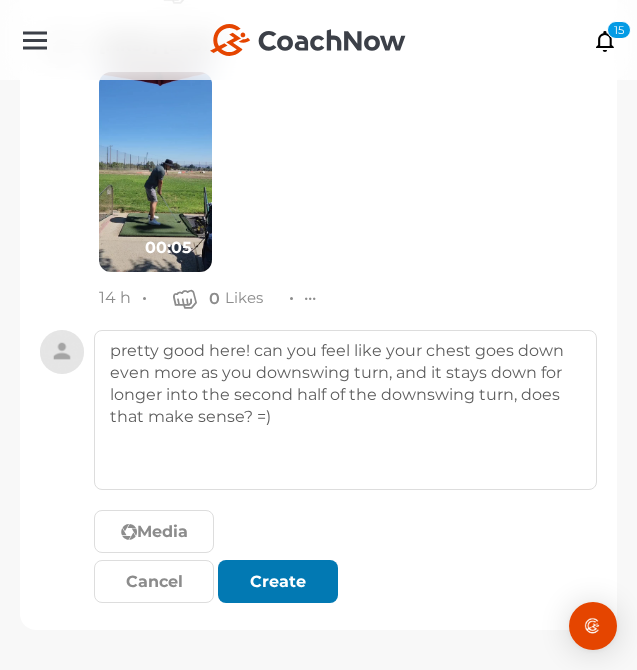 click at bounding box center (278, 582) 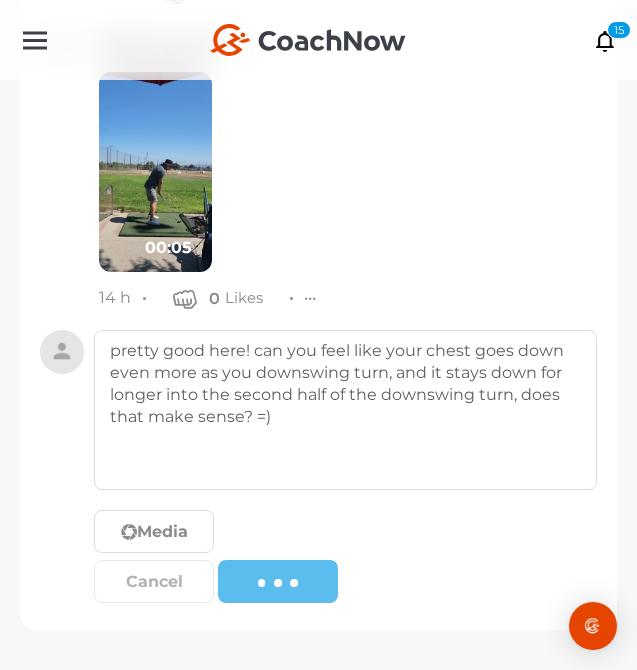 type 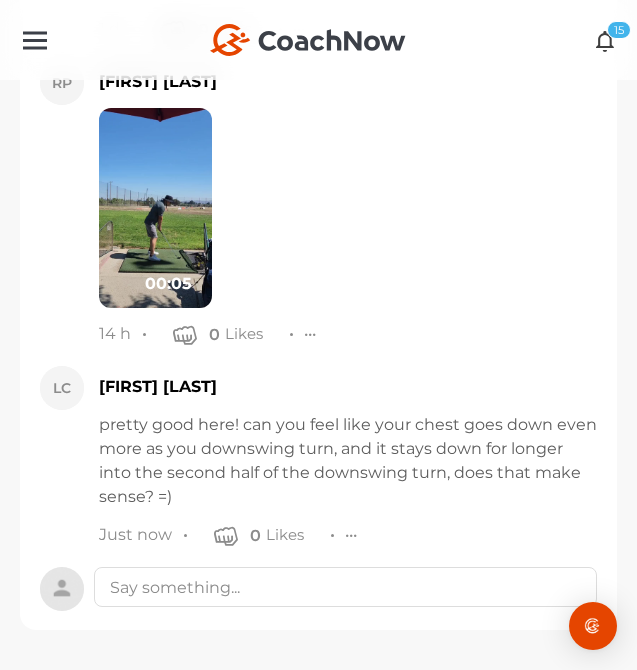 click at bounding box center [605, 40] 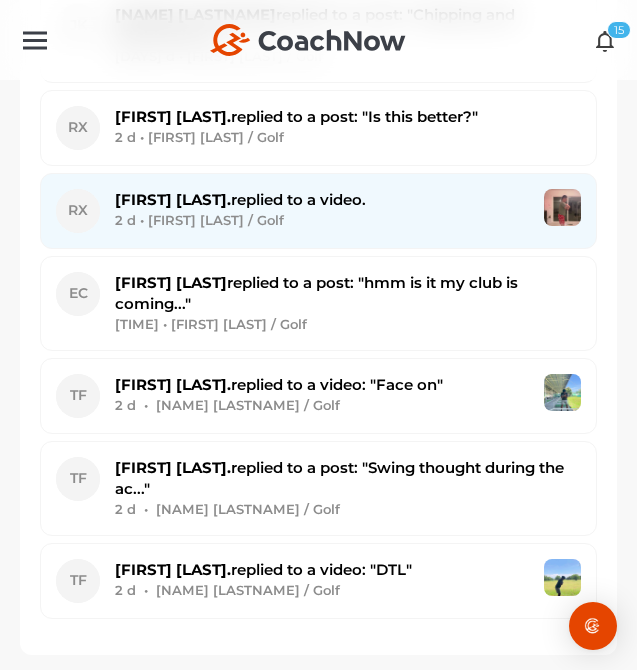 scroll, scrollTop: 0, scrollLeft: 0, axis: both 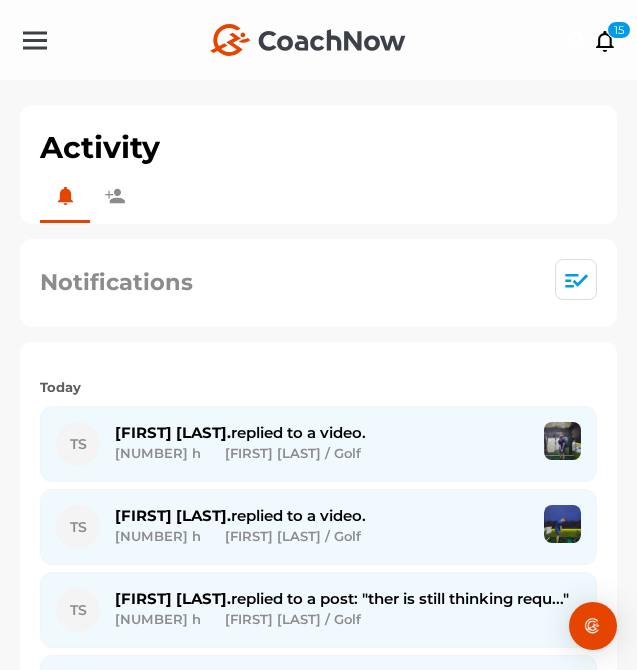 click on "Notifications" at bounding box center (318, 283) 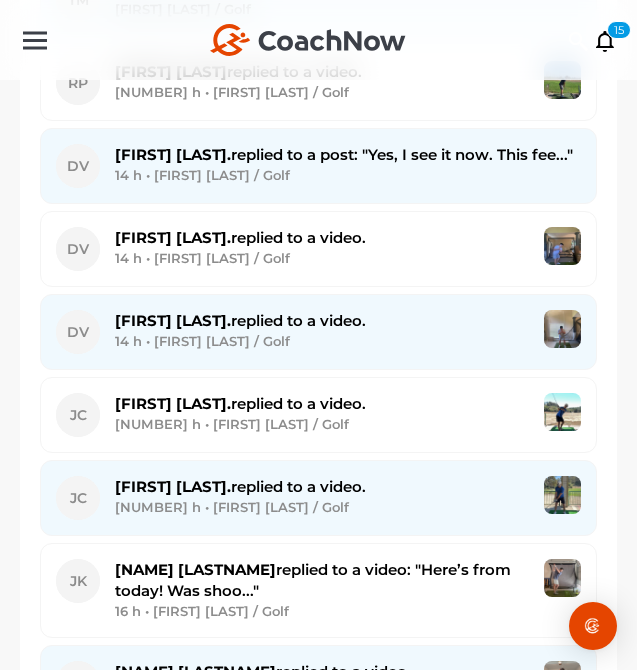 scroll, scrollTop: 1864, scrollLeft: 0, axis: vertical 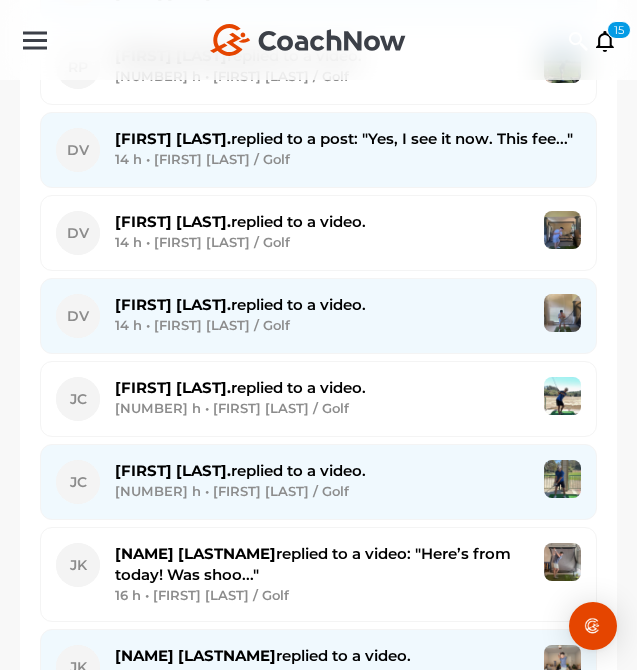 click on "14 h • [FIRST] [LAST] / Golf" at bounding box center (348, 159) 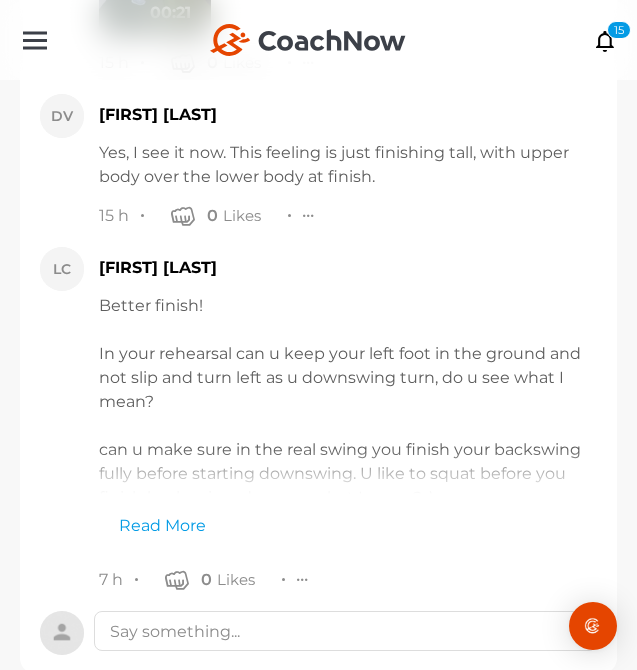 scroll, scrollTop: 6325, scrollLeft: 0, axis: vertical 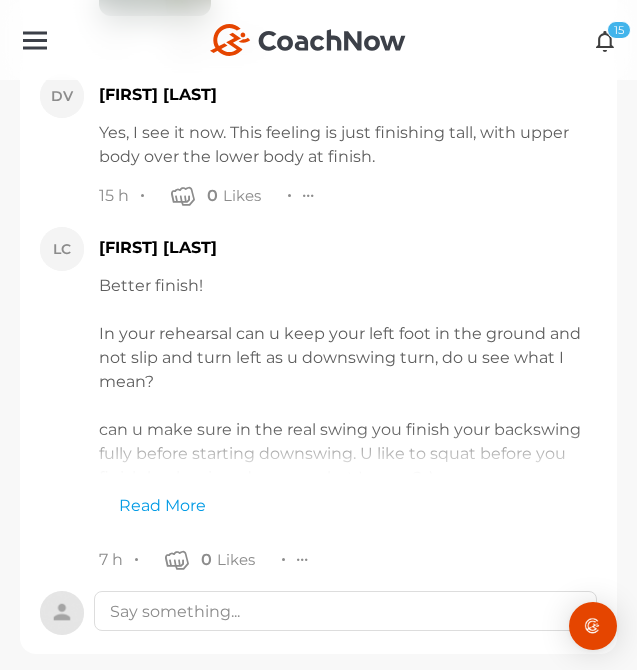 click at bounding box center (605, 40) 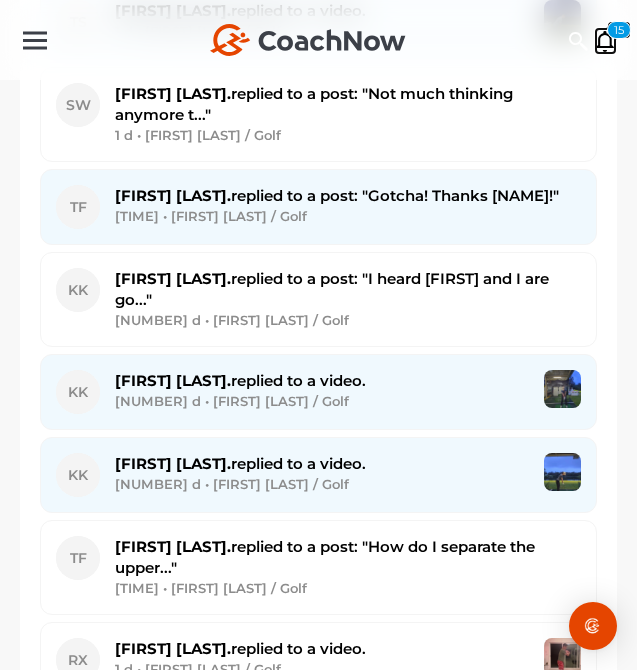 scroll, scrollTop: 0, scrollLeft: 0, axis: both 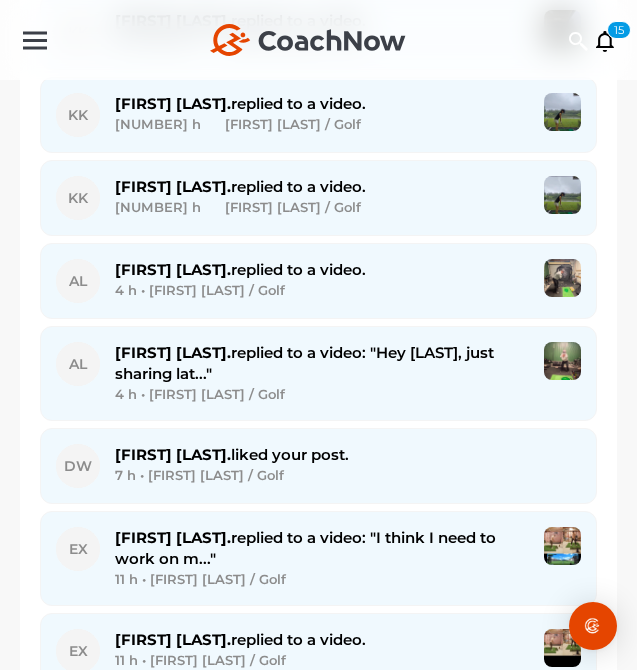 click on "AL
[FIRST] [LAST].  replied to a video.
[NUMBER] h      [FIRST] [LAST] / Golf" at bounding box center [318, 281] 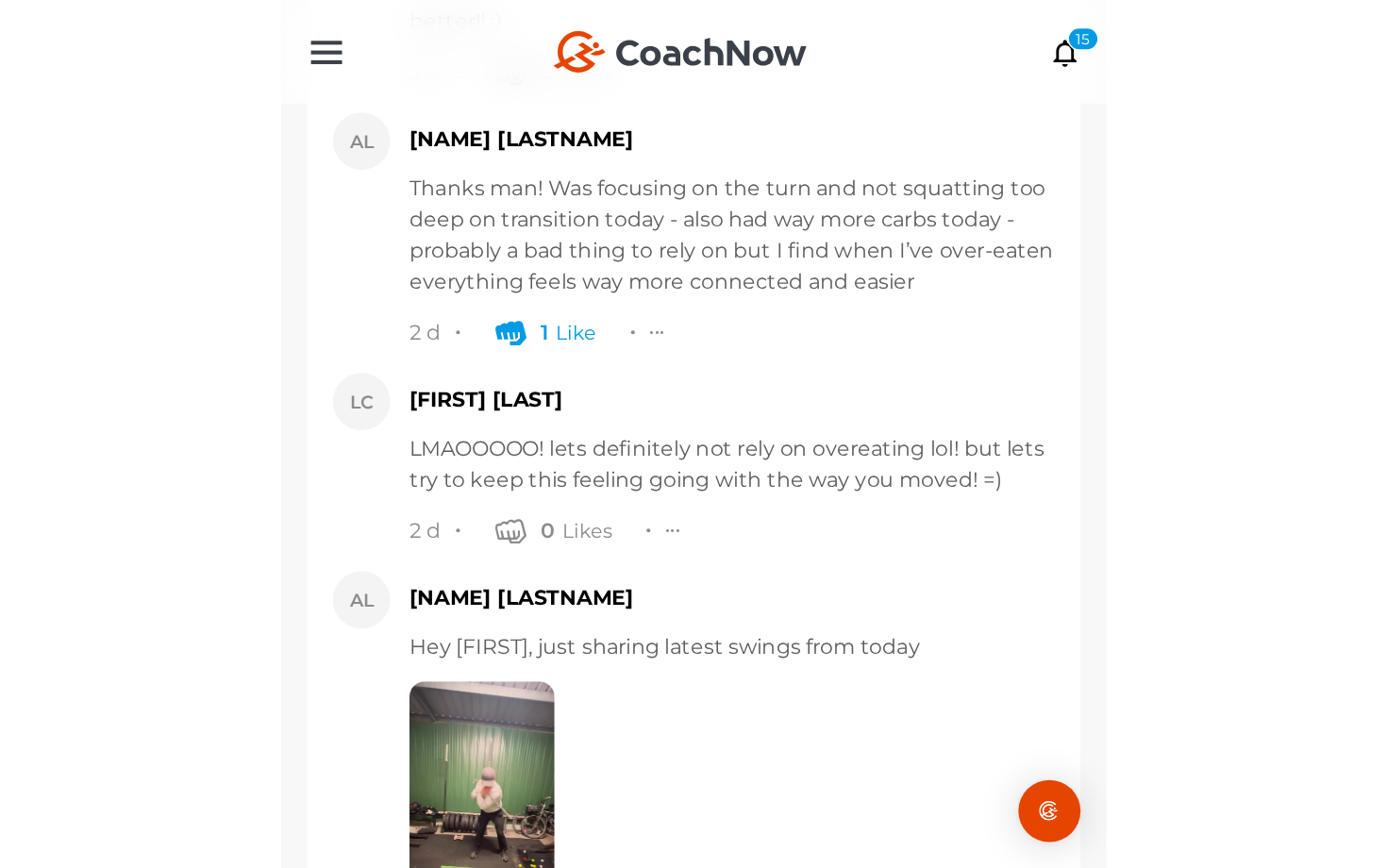 scroll, scrollTop: 21364, scrollLeft: 0, axis: vertical 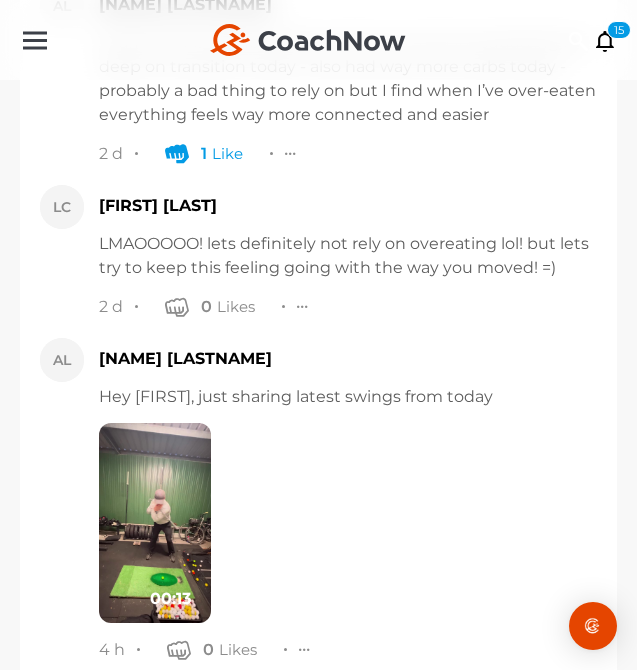 click at bounding box center [155, 523] 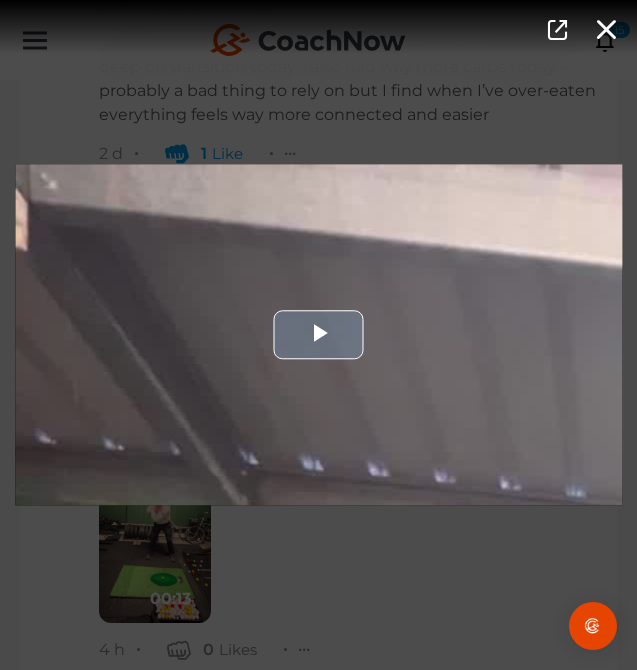 click at bounding box center (318, 334) 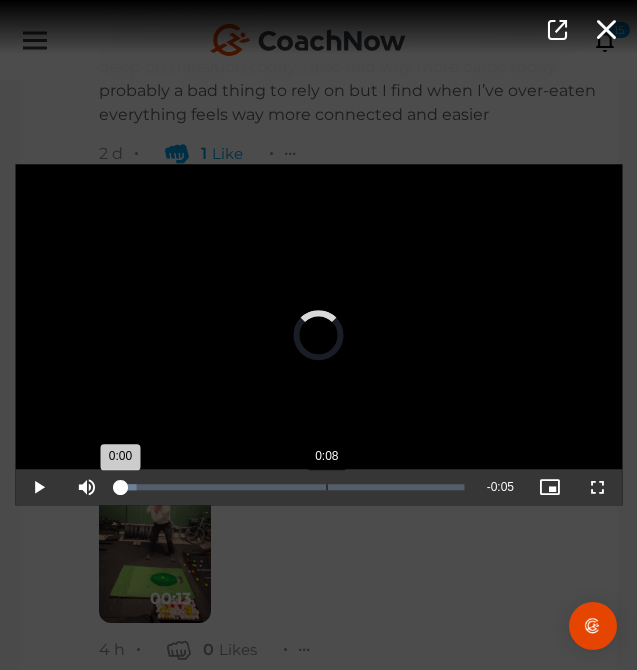 click on "Loaded :  4.45% 0:08 0:00" at bounding box center [293, 488] 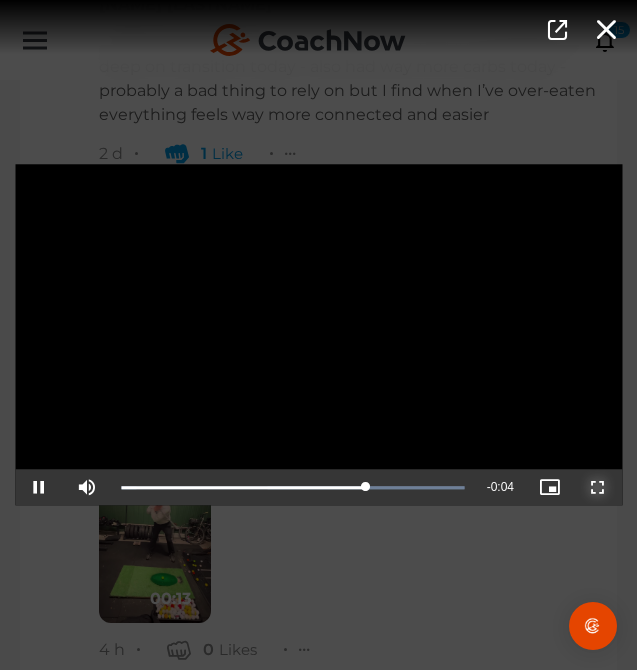 click at bounding box center (598, 488) 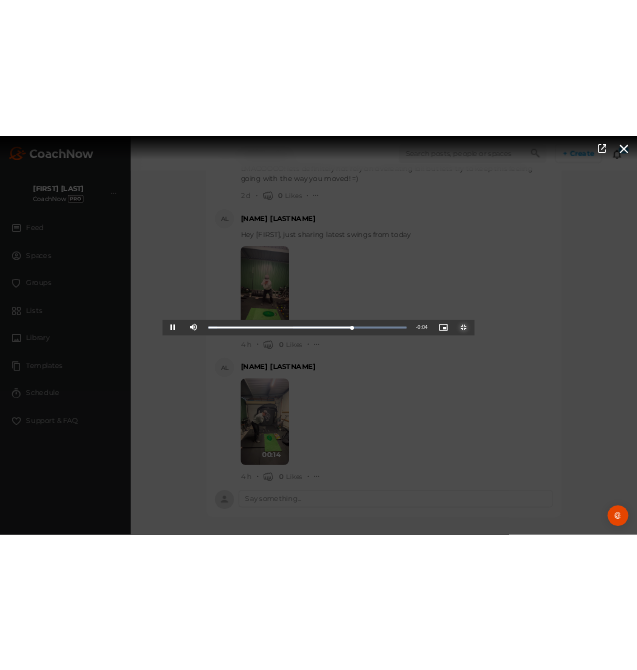 scroll, scrollTop: 22029, scrollLeft: 0, axis: vertical 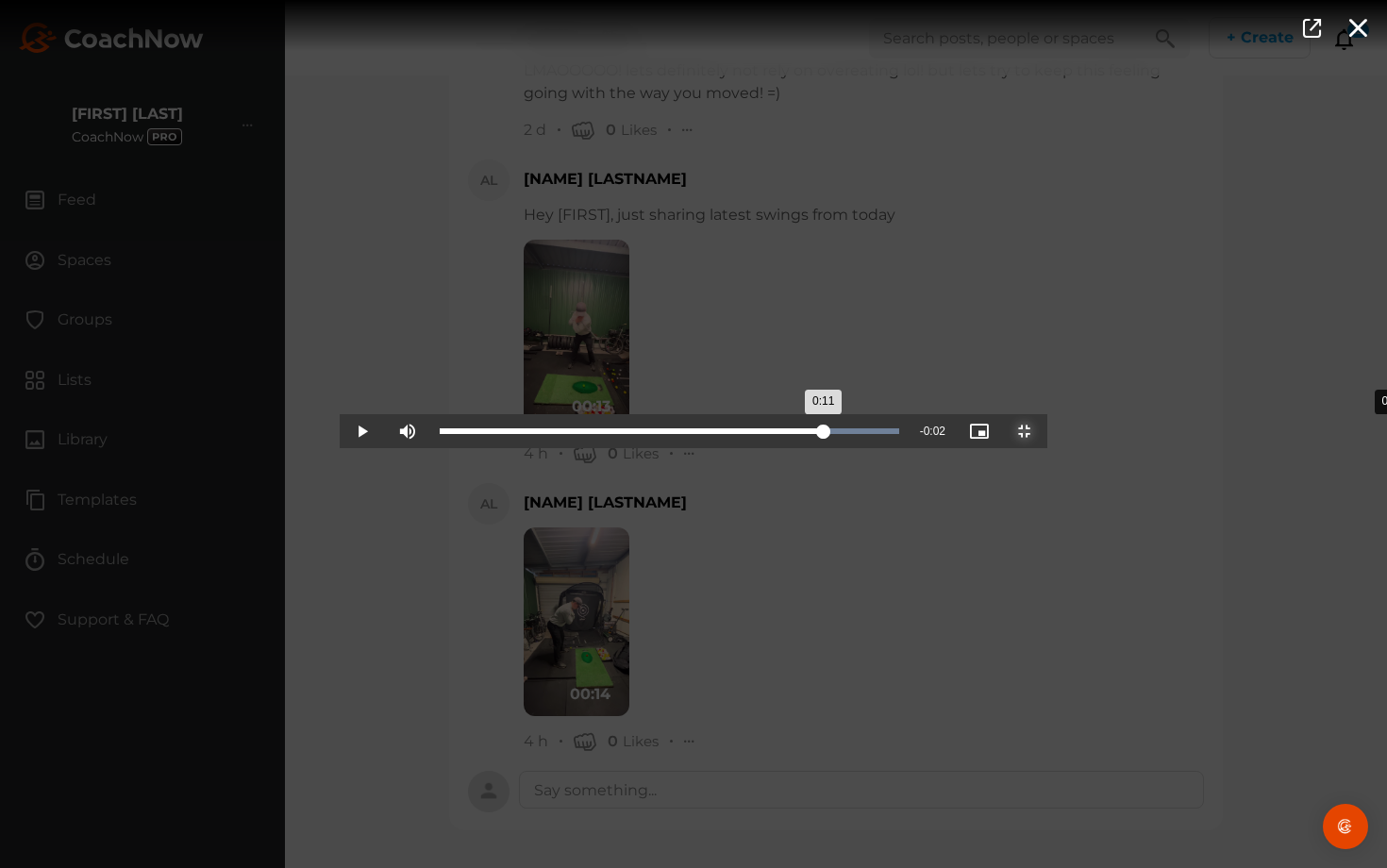 drag, startPoint x: 985, startPoint y: 856, endPoint x: 1053, endPoint y: 864, distance: 68.46897 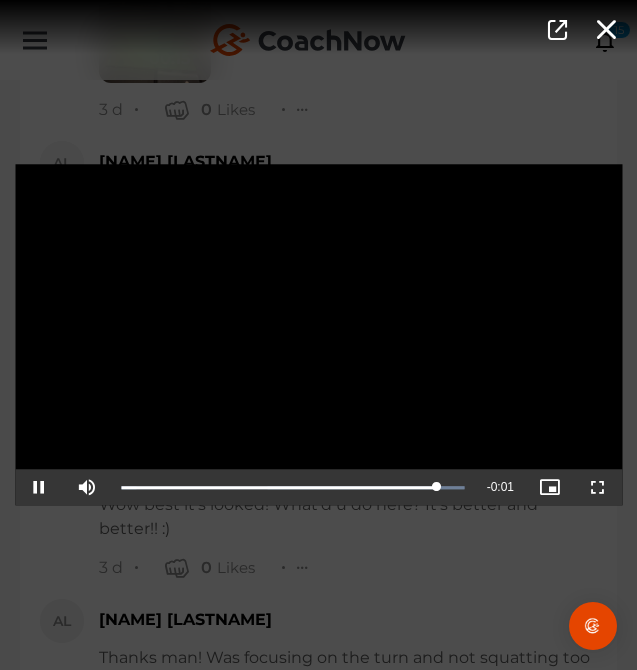 click on "Video Player is loading. Play Video Pause Mute Current Time  0:12 / Duration  0:13 Loaded :  100.00% 0:11 0:12 Stream Type  LIVE Seek to live, currently playing live LIVE Remaining Time  - 0:01   Playback Rate 1x Chapters Chapters Descriptions descriptions off , selected Captions captions settings , opens captions settings dialog captions off , selected Audio Track Picture-in-Picture Non-Fullscreen This is a modal window. Beginning of dialog window. Escape will cancel and close the window. Text Color White Black Red Green Blue Yellow Magenta Cyan Transparency Opaque Semi-Transparent Background Color Black White Red Green Blue Yellow Magenta Cyan Transparency Opaque Semi-Transparent Transparent Window Color Black White Red Green Blue Yellow Magenta Cyan Transparency Transparent Semi-Transparent Opaque Font Size 50% 75% 100% 125% 150% 175% 200% 300% 400% Text Edge Style None Raised Depressed Uniform Dropshadow Font Family" at bounding box center [318, 335] 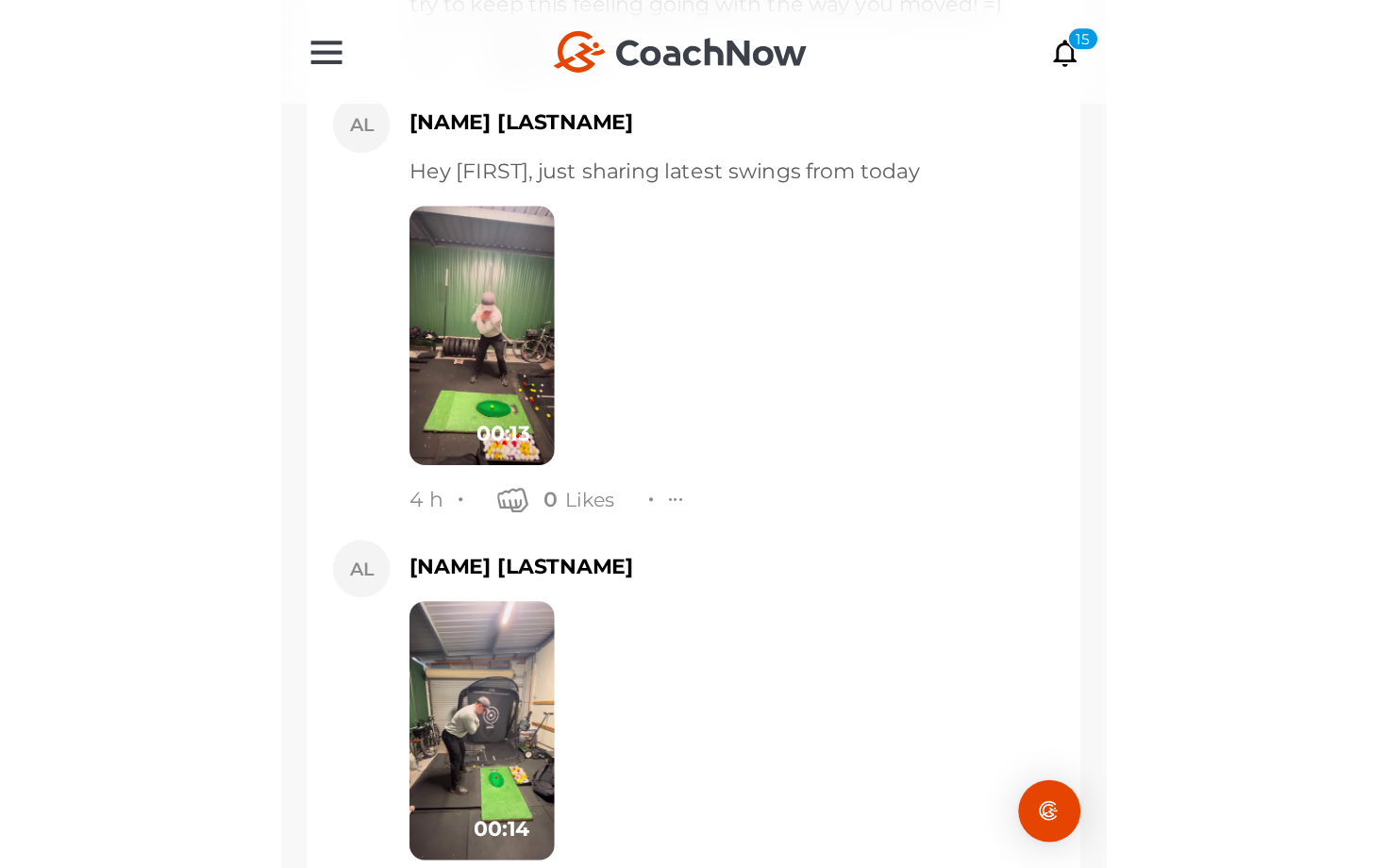 scroll, scrollTop: 21730, scrollLeft: 0, axis: vertical 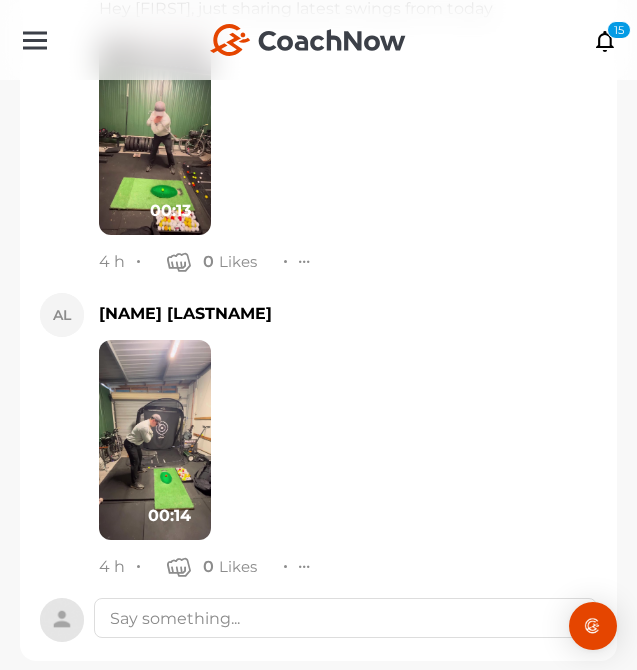 click at bounding box center [155, 440] 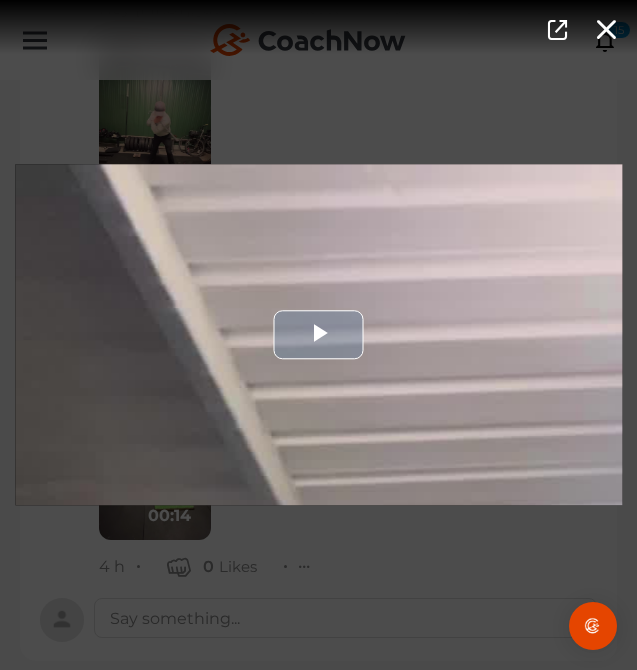 click at bounding box center [318, 334] 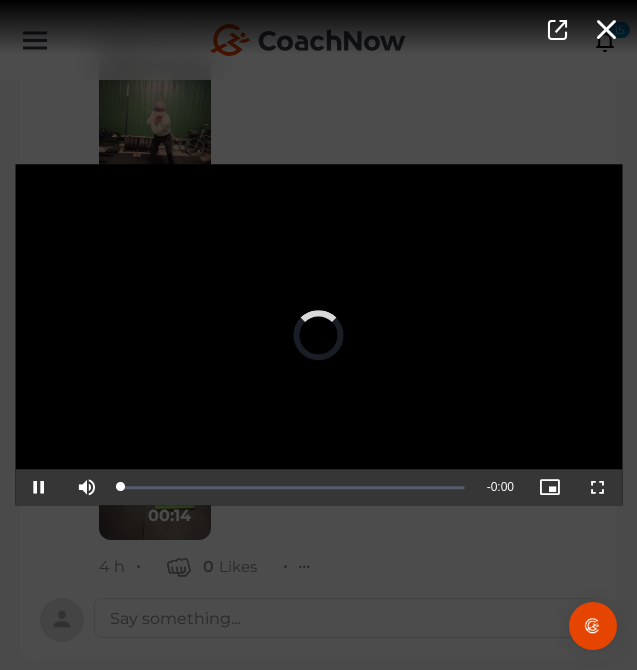 click on "Video Player is loading. Play Video Pause Mute Current Time  0:00 / Duration  -:- Loaded :  0% -:- Stream Type  LIVE Seek to live, currently playing live LIVE Remaining Time  - 0:00   Playback Rate 1x Chapters Chapters Descriptions descriptions off , selected Captions captions settings , opens captions settings dialog captions off , selected Audio Track Picture-in-Picture Fullscreen This is a modal window. Beginning of dialog window. Escape will cancel and close the window. Text Color White Black Red Green Blue Yellow Magenta Cyan Transparency Opaque Semi-Transparent Background Color Black White Red Green Blue Yellow Magenta Cyan Transparency Opaque Semi-Transparent Transparent Window Color Black White Red Green Blue Yellow Magenta Cyan Transparency Transparent Semi-Transparent Opaque Font Size 50% 75% 100% 125% 150% 175% 200% 300% 400% Text Edge Style None Raised Depressed Uniform Dropshadow Font Family Proportional Serif" at bounding box center [318, 335] 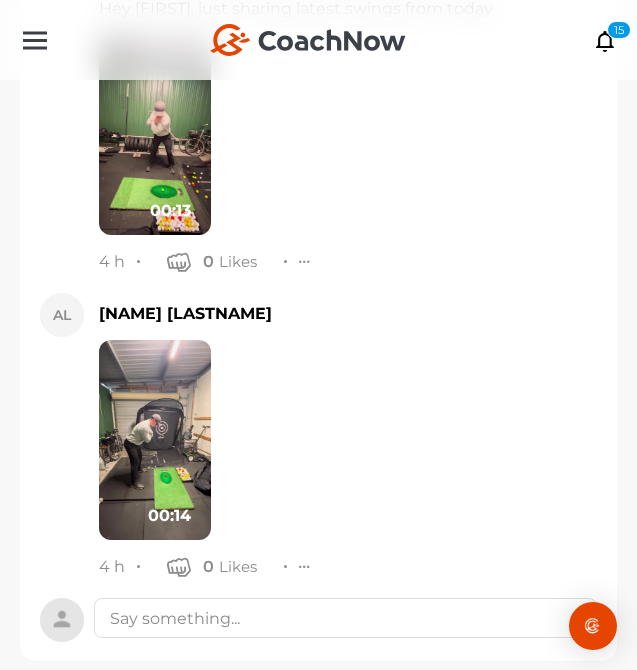 click at bounding box center [155, 440] 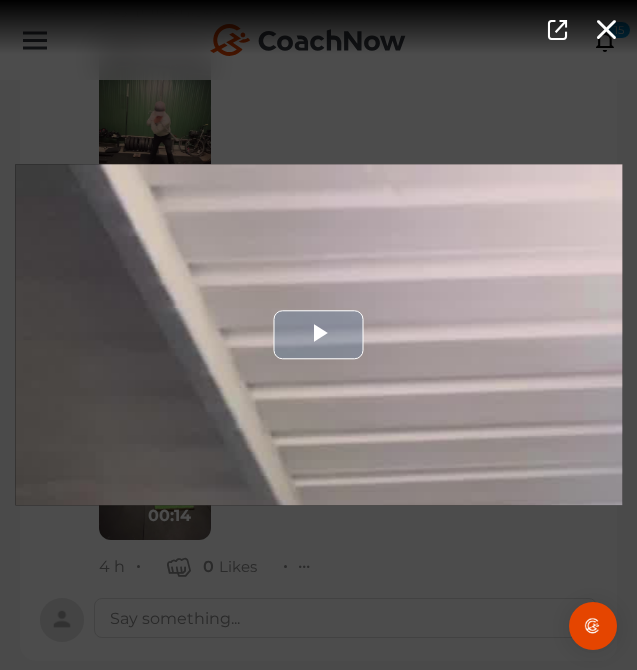 click at bounding box center [318, 334] 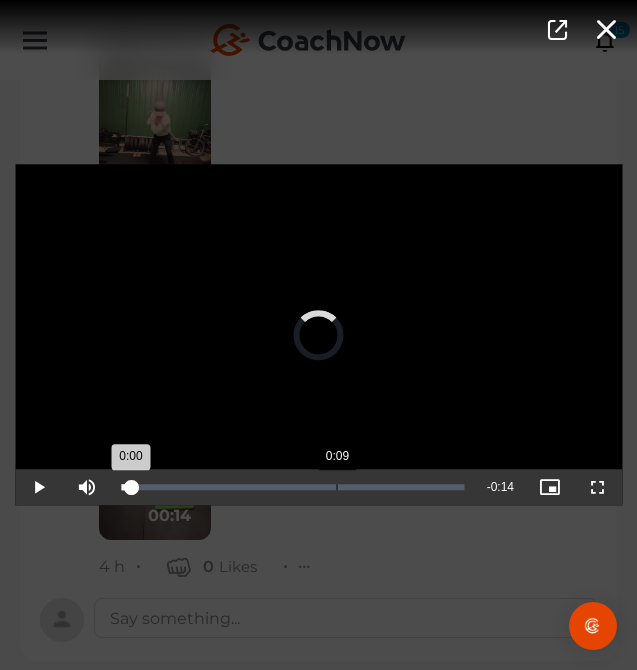 click on "Loaded :  4.45% 0:09 0:00" at bounding box center (293, 488) 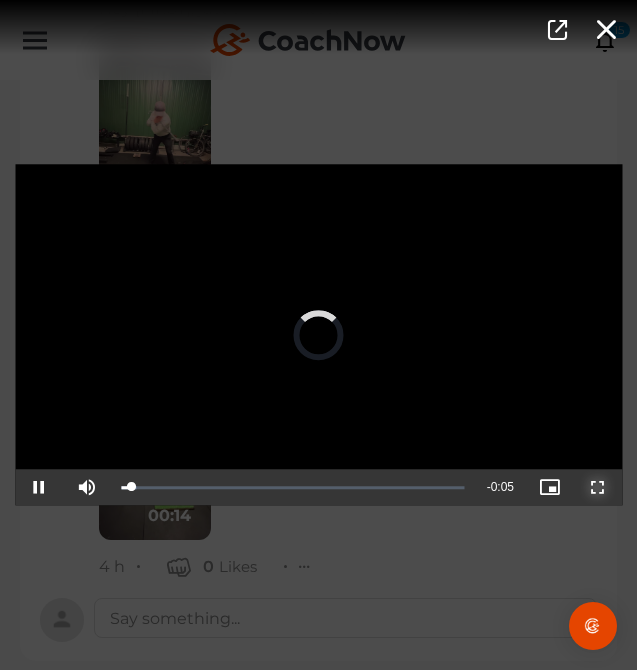 click at bounding box center (598, 488) 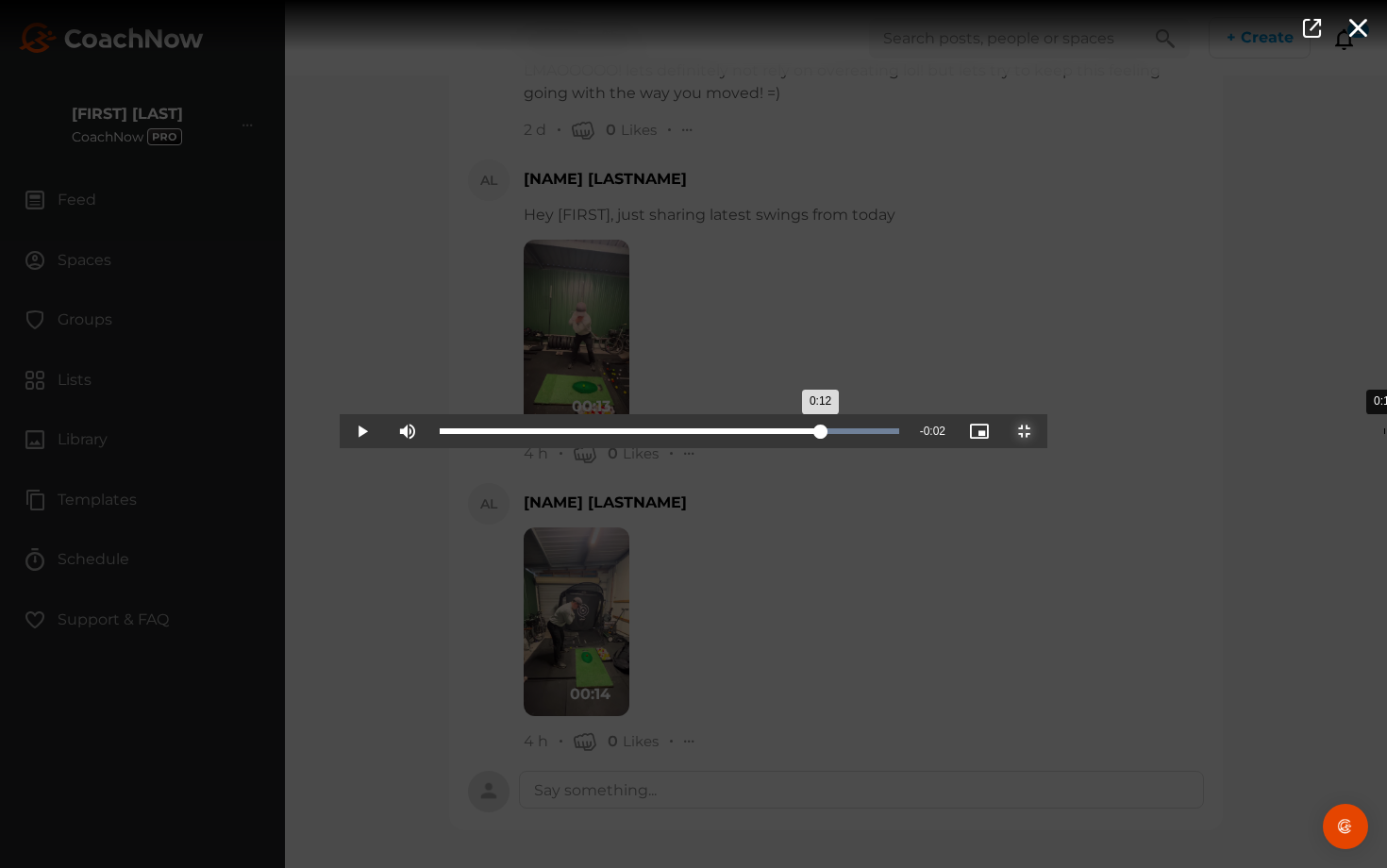 drag, startPoint x: 903, startPoint y: 867, endPoint x: 1044, endPoint y: 865, distance: 141.01418 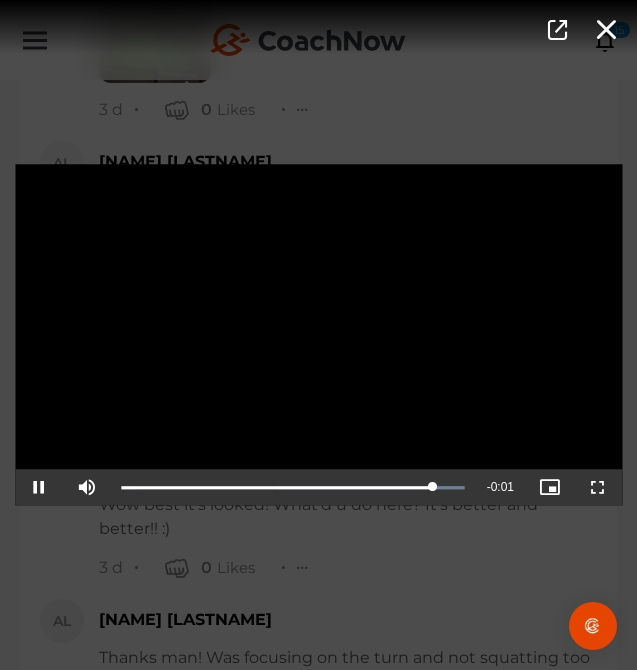 click on "Video Player is loading. Play Video Pause Mute Current Time  0:13 / Duration  0:14 Loaded :  100.00% 0:12 0:13 Stream Type  LIVE Seek to live, currently playing live LIVE Remaining Time  - 0:01   Playback Rate 1x Chapters Chapters Descriptions descriptions off , selected Captions captions settings , opens captions settings dialog captions off , selected Audio Track Picture-in-Picture Non-Fullscreen This is a modal window. Beginning of dialog window. Escape will cancel and close the window. Text Color White Black Red Green Blue Yellow Magenta Cyan Transparency Opaque Semi-Transparent Background Color Black White Red Green Blue Yellow Magenta Cyan Transparency Opaque Semi-Transparent Transparent Window Color Black White Red Green Blue Yellow Magenta Cyan Transparency Transparent Semi-Transparent Opaque Font Size 50% 75% 100% 125% 150% 175% 200% 300% 400% Text Edge Style None Raised Depressed Uniform Dropshadow Font Family" at bounding box center [318, 335] 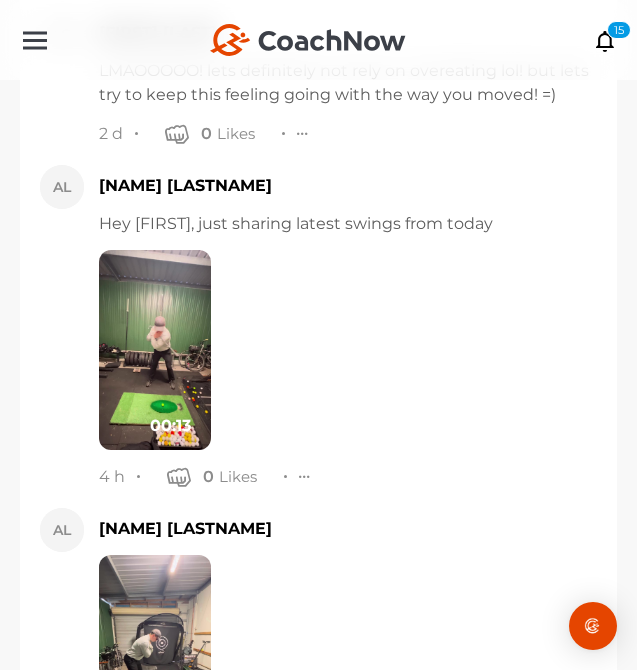 scroll, scrollTop: 23087, scrollLeft: 0, axis: vertical 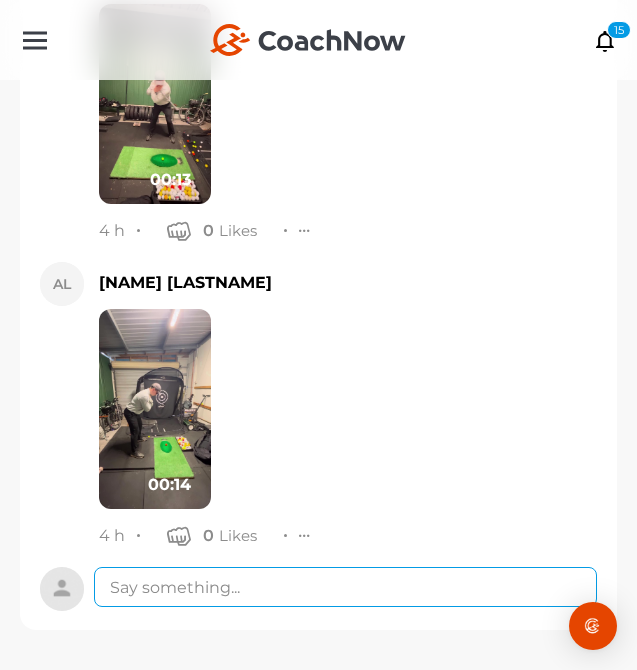 click at bounding box center (345, 587) 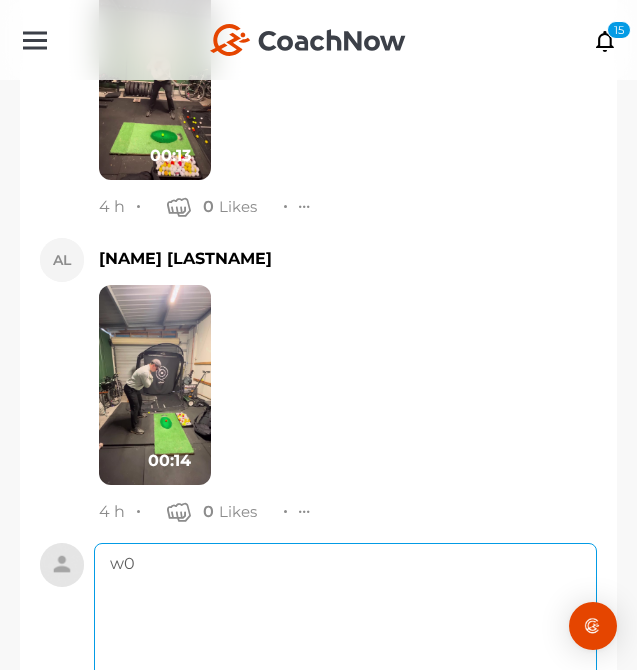 type on "w" 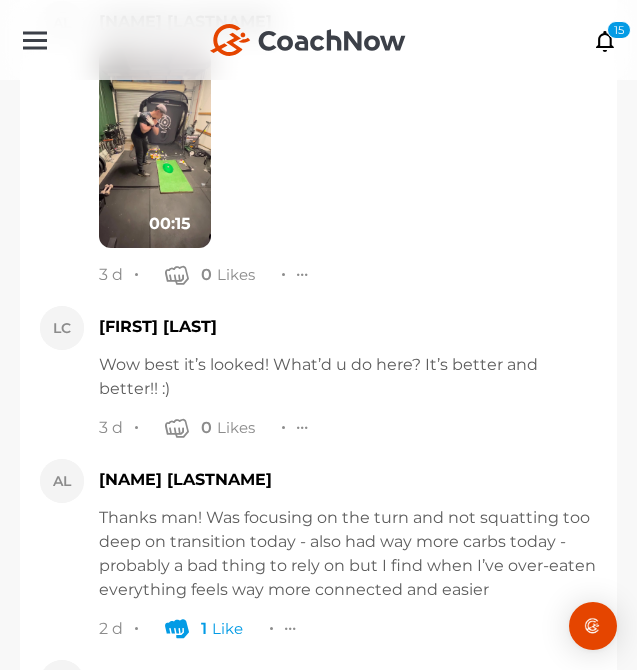 scroll, scrollTop: 21734, scrollLeft: 0, axis: vertical 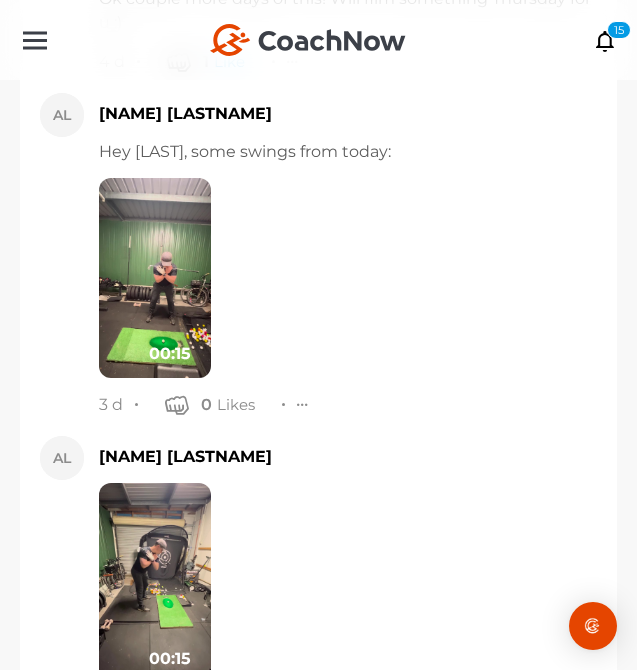 click on "[FIRST] [LAST]
Hey [FIRST], some swings from today:
00:15
3 d
0
Likes
Report
Delete" at bounding box center (348, 254) 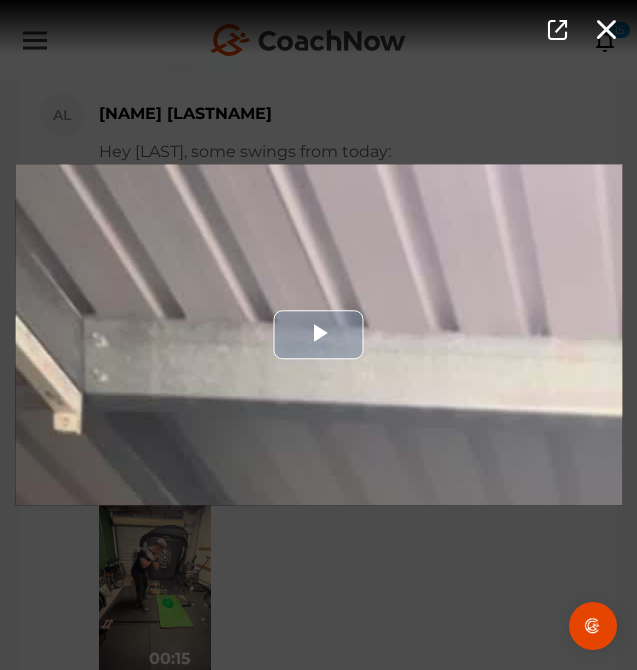 click at bounding box center (318, 334) 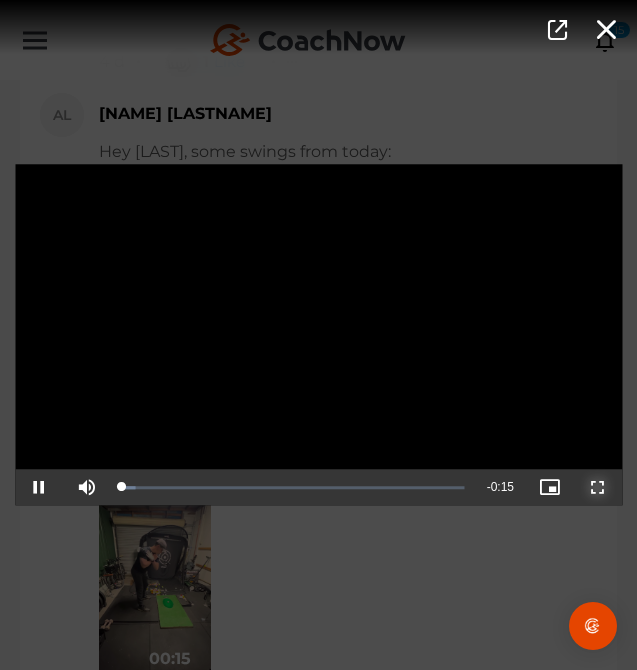 click at bounding box center [598, 488] 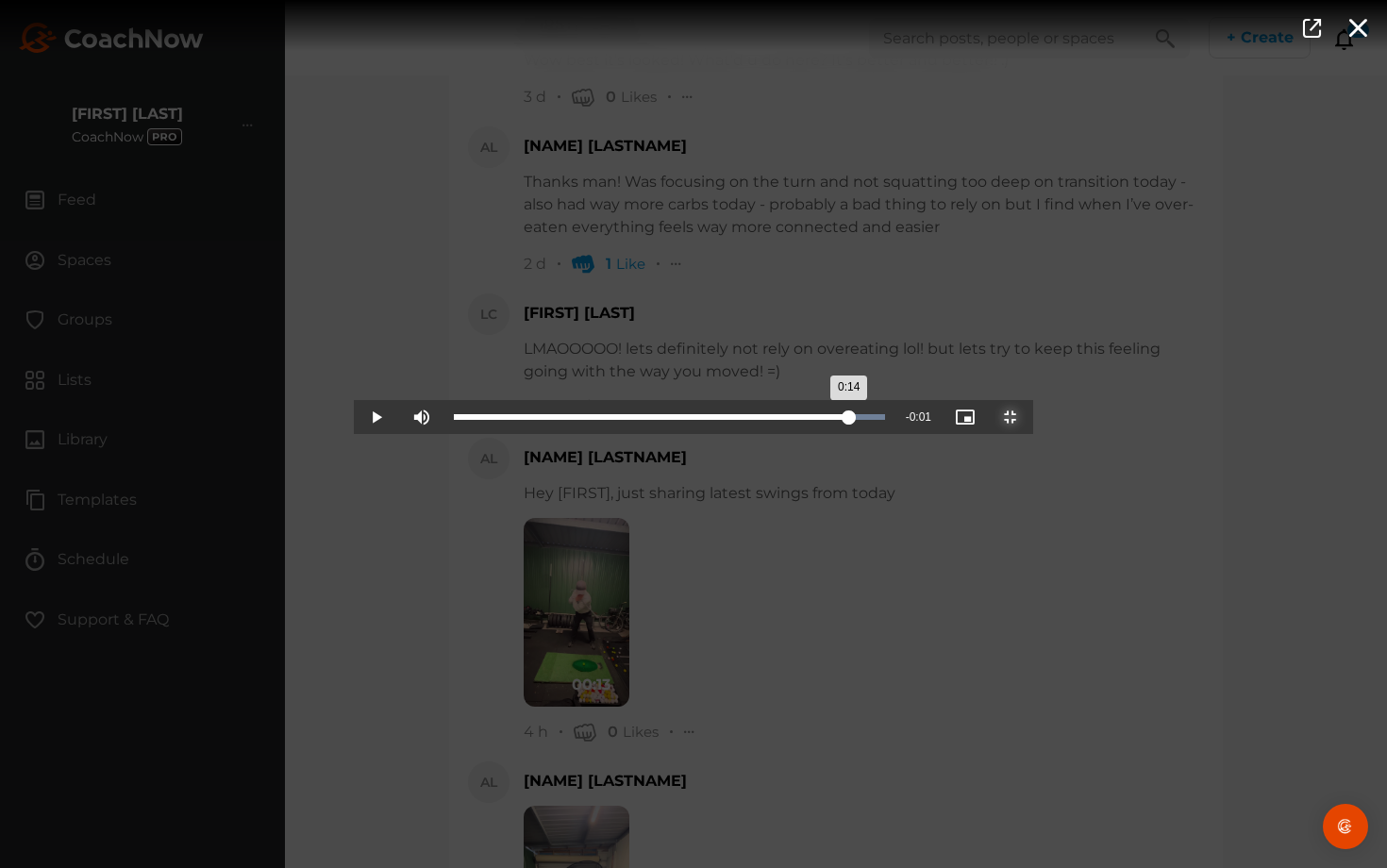 drag, startPoint x: 834, startPoint y: 867, endPoint x: 1148, endPoint y: 844, distance: 314.84123 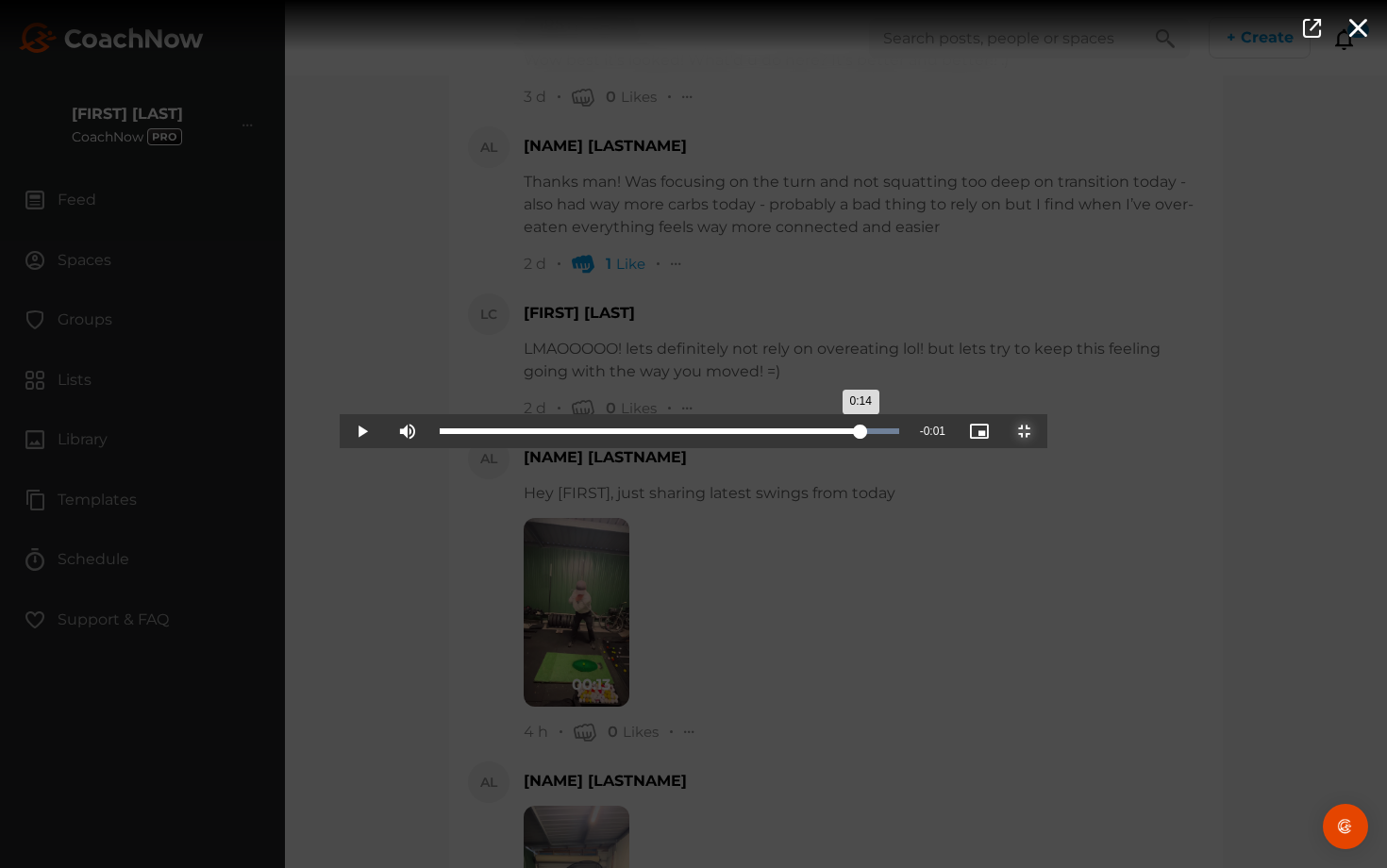 click on "Loaded :  100.00% 0:14 0:14" at bounding box center (669, 431) 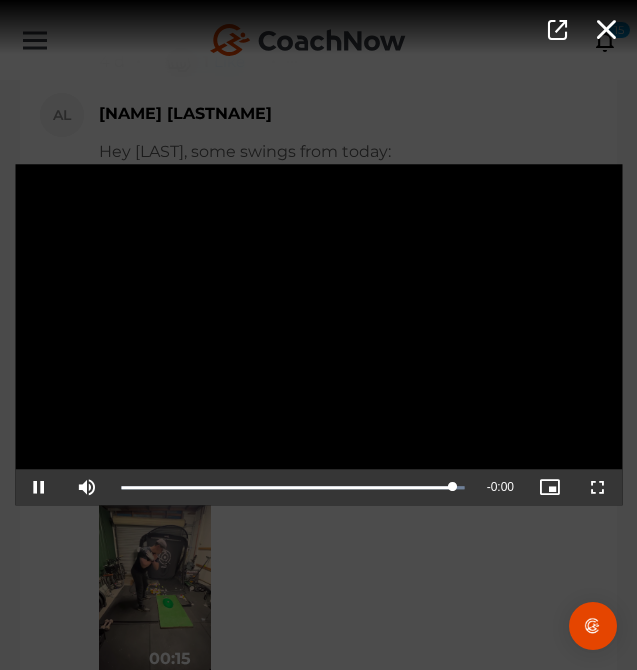 click on "Video Player is loading. Play Video Pause Mute Current Time  0:15 / Duration  0:15 Loaded :  100.00% 0:14 0:15 Stream Type  LIVE Seek to live, currently playing live LIVE Remaining Time  - 0:00   Playback Rate 1x Chapters Chapters Descriptions descriptions off , selected Captions captions settings , opens captions settings dialog captions off , selected Audio Track Picture-in-Picture Non-Fullscreen This is a modal window. Beginning of dialog window. Escape will cancel and close the window. Text Color White Black Red Green Blue Yellow Magenta Cyan Transparency Opaque Semi-Transparent Background Color Black White Red Green Blue Yellow Magenta Cyan Transparency Opaque Semi-Transparent Transparent Window Color Black White Red Green Blue Yellow Magenta Cyan Transparency Transparent Semi-Transparent Opaque Font Size 50% 75% 100% 125% 150% 175% 200% 300% 400% Text Edge Style None Raised Depressed Uniform Dropshadow Font Family" at bounding box center [318, 335] 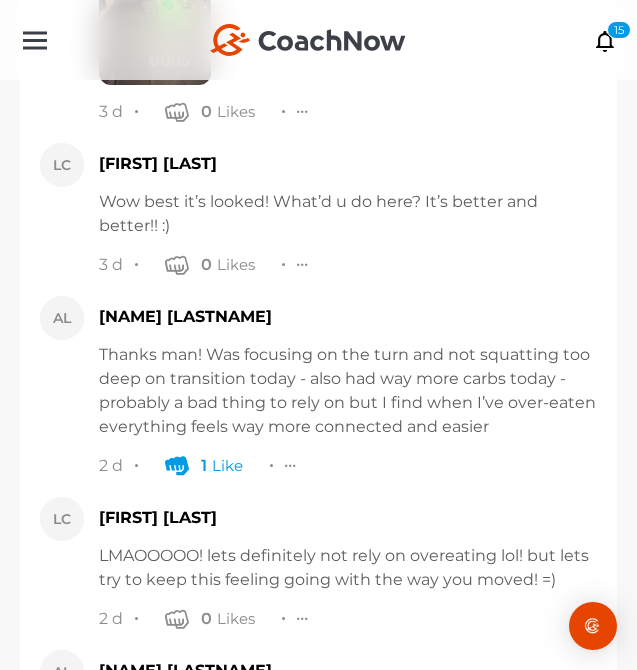 scroll, scrollTop: 23323, scrollLeft: 0, axis: vertical 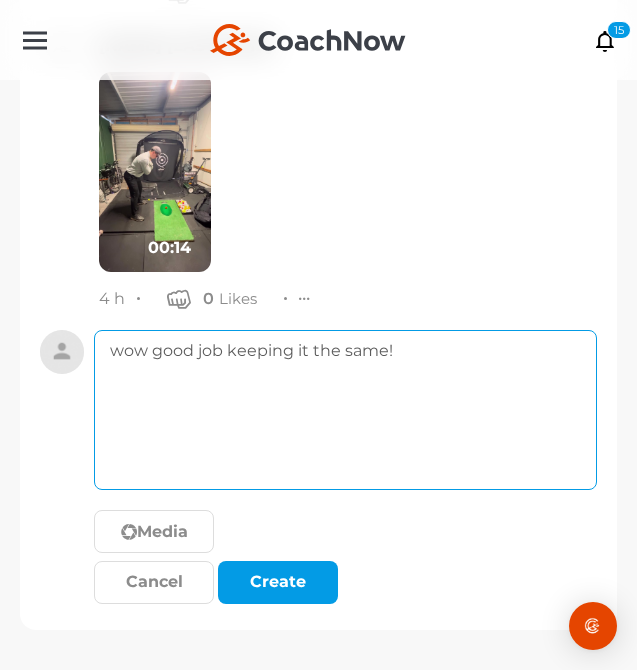click on "wow good job keeping it the same!" at bounding box center [345, 410] 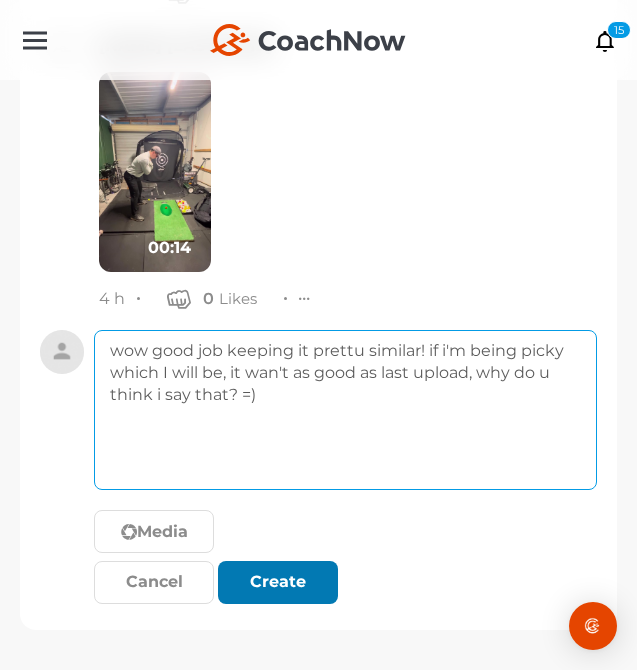 type on "wow good job keeping it prettu similar! if i'm being picky which I will be, it wan't as good as last upload, why do u think i say that? =)" 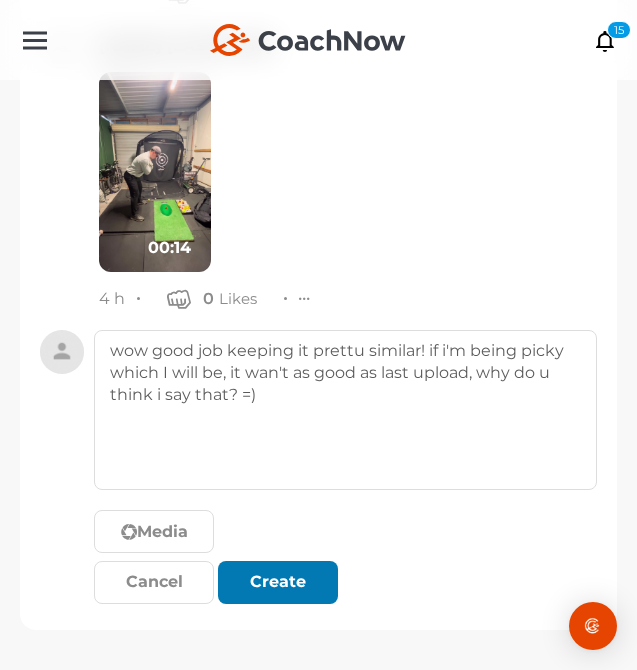 click on "Create" at bounding box center (278, 582) 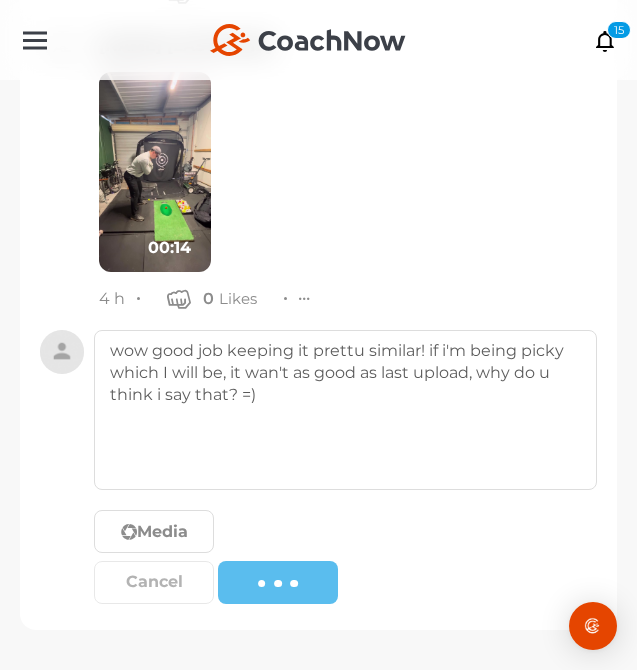 type 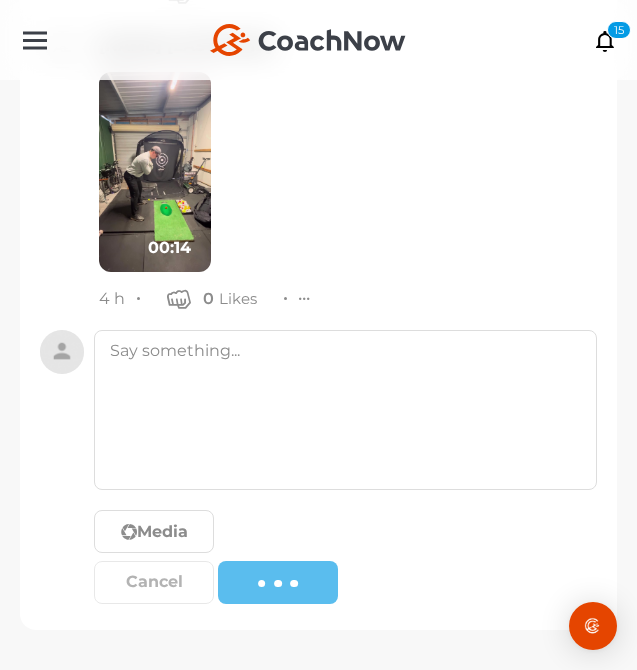 scroll, scrollTop: 23264, scrollLeft: 0, axis: vertical 